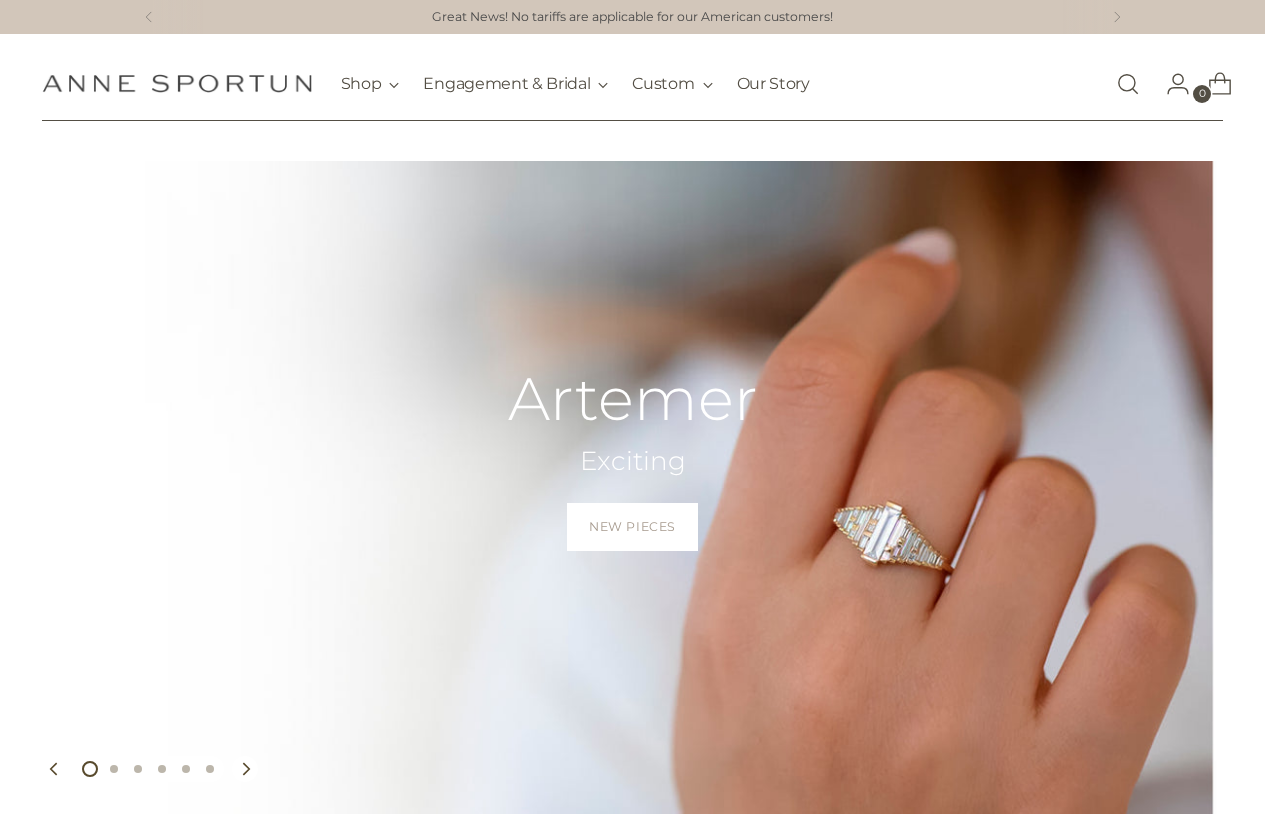 scroll, scrollTop: 0, scrollLeft: 0, axis: both 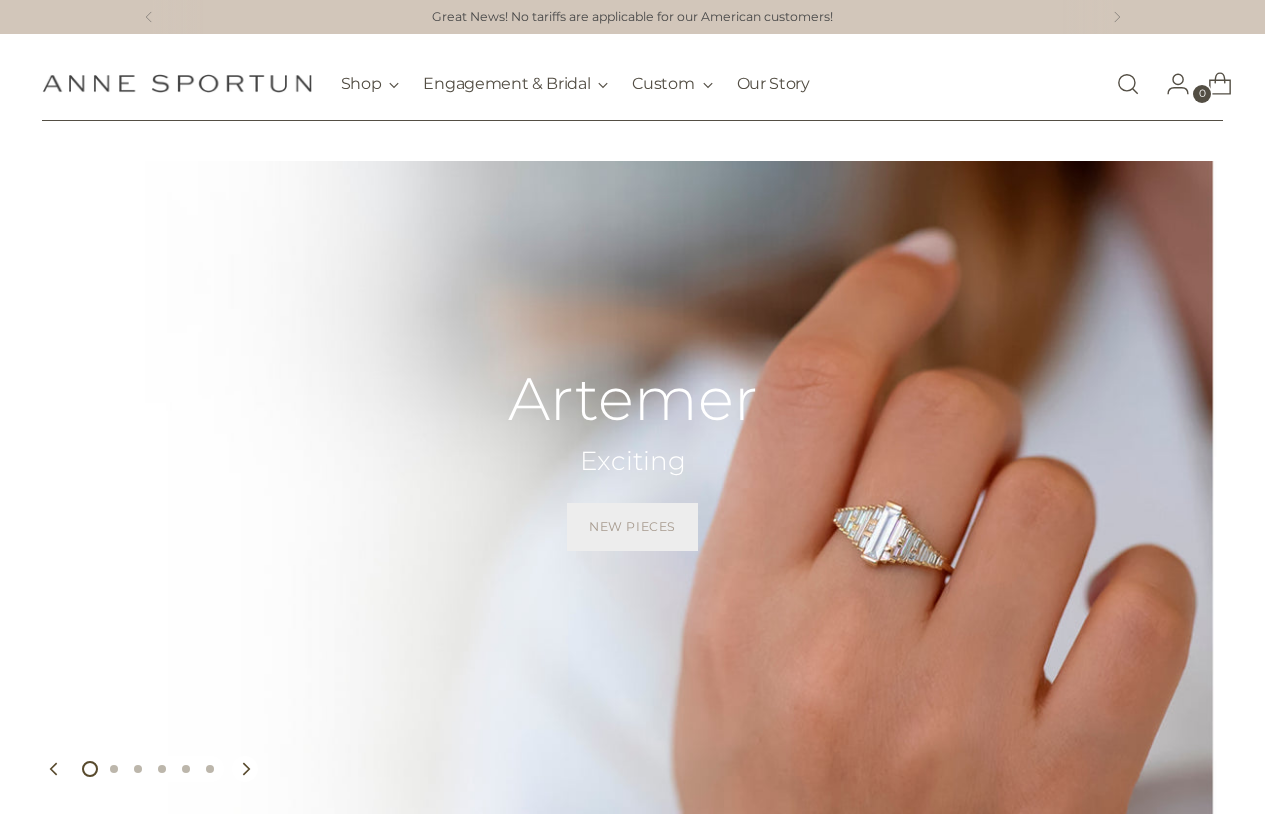 click on "New Pieces" at bounding box center [632, 527] 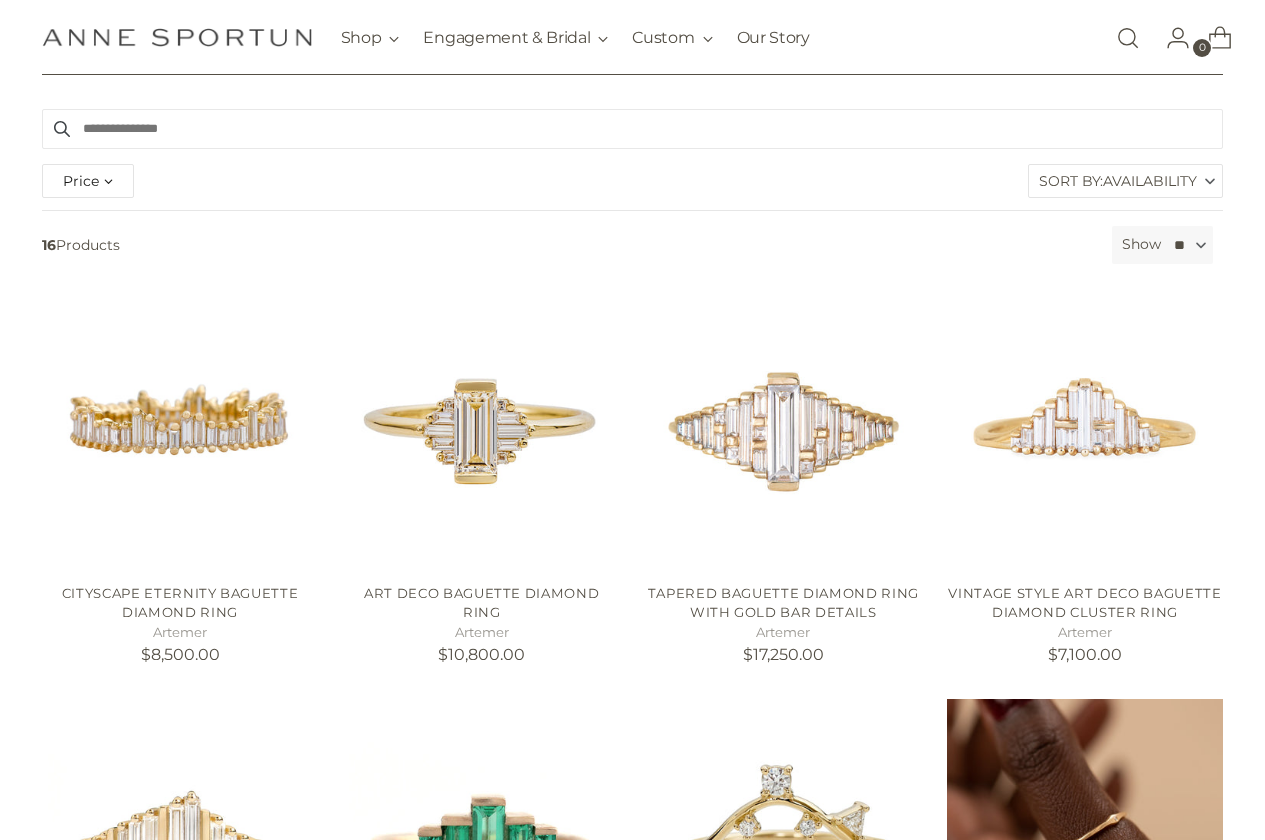 scroll, scrollTop: 0, scrollLeft: 0, axis: both 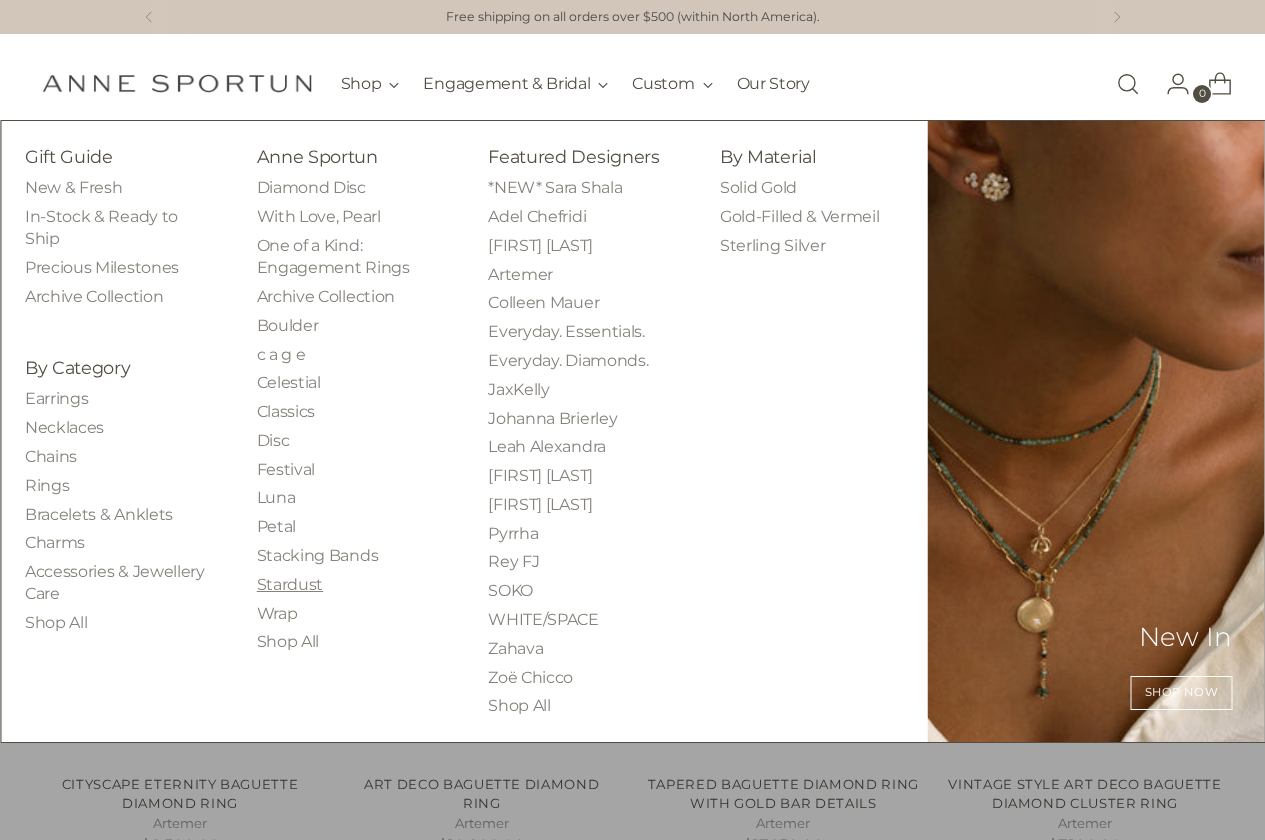click on "Stardust" at bounding box center (290, 584) 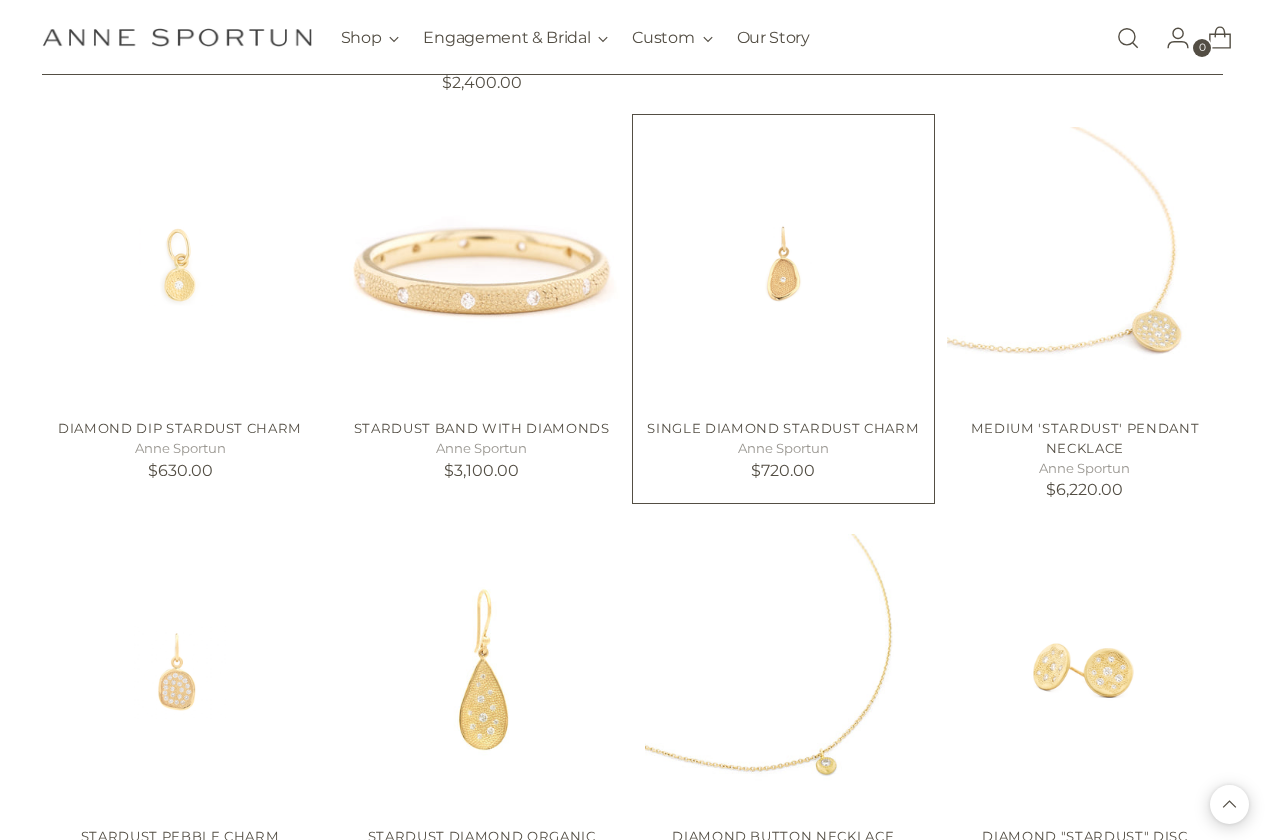 scroll, scrollTop: 1100, scrollLeft: 0, axis: vertical 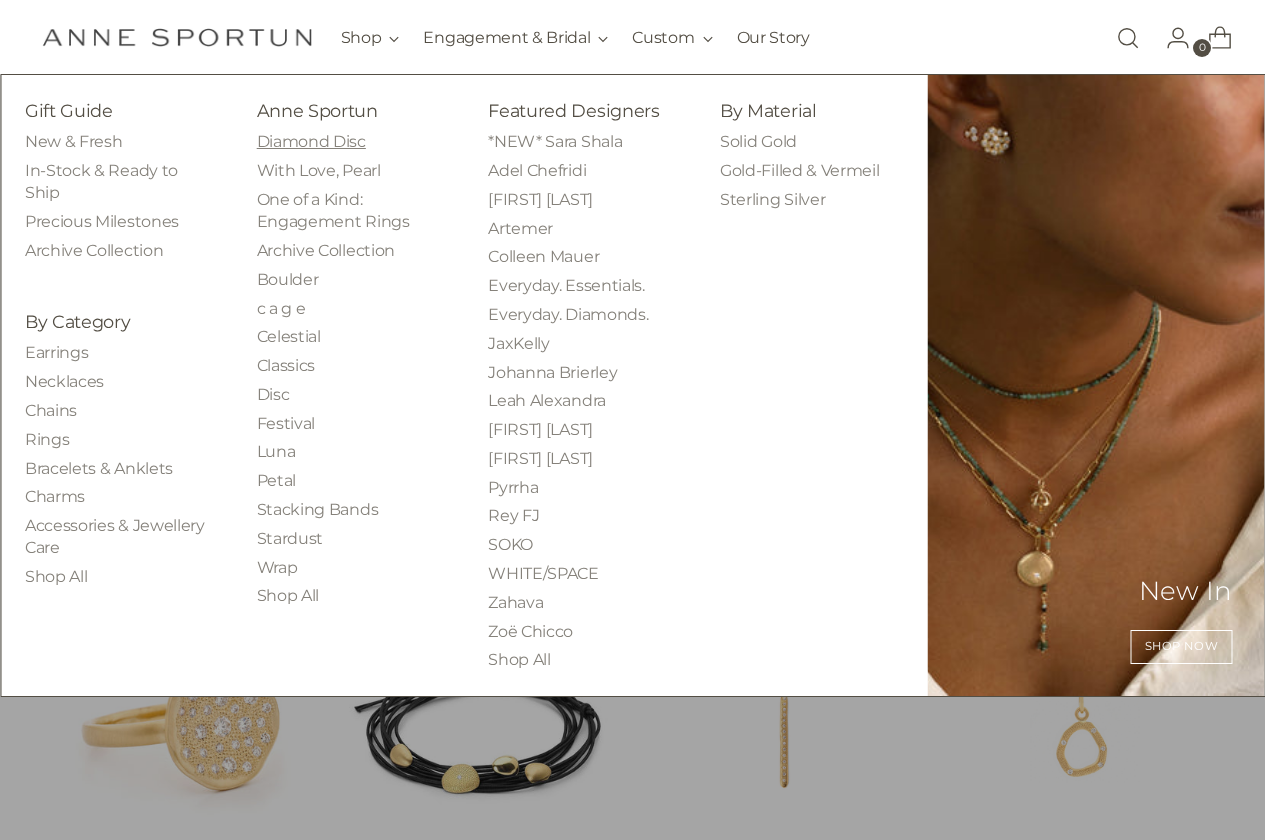 click on "Diamond Disc" at bounding box center (311, 141) 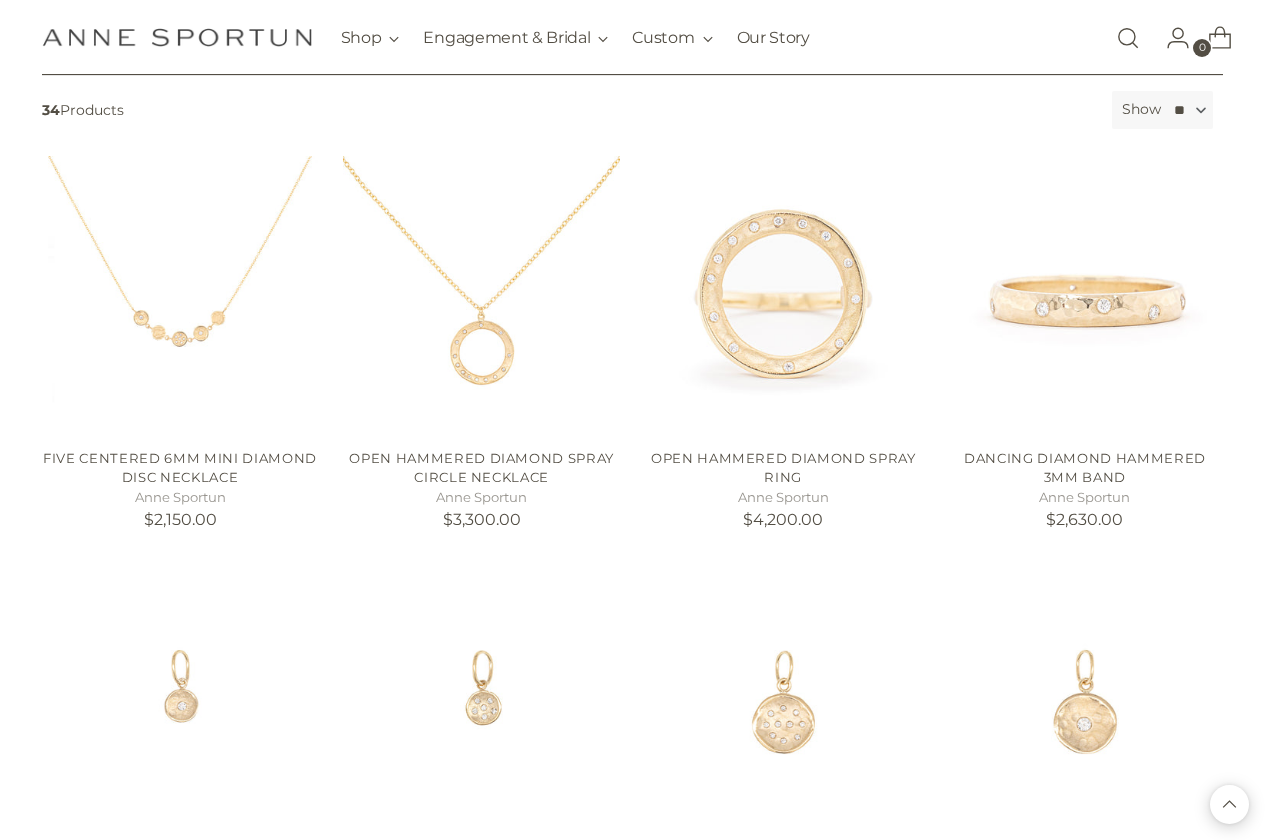 scroll, scrollTop: 300, scrollLeft: 0, axis: vertical 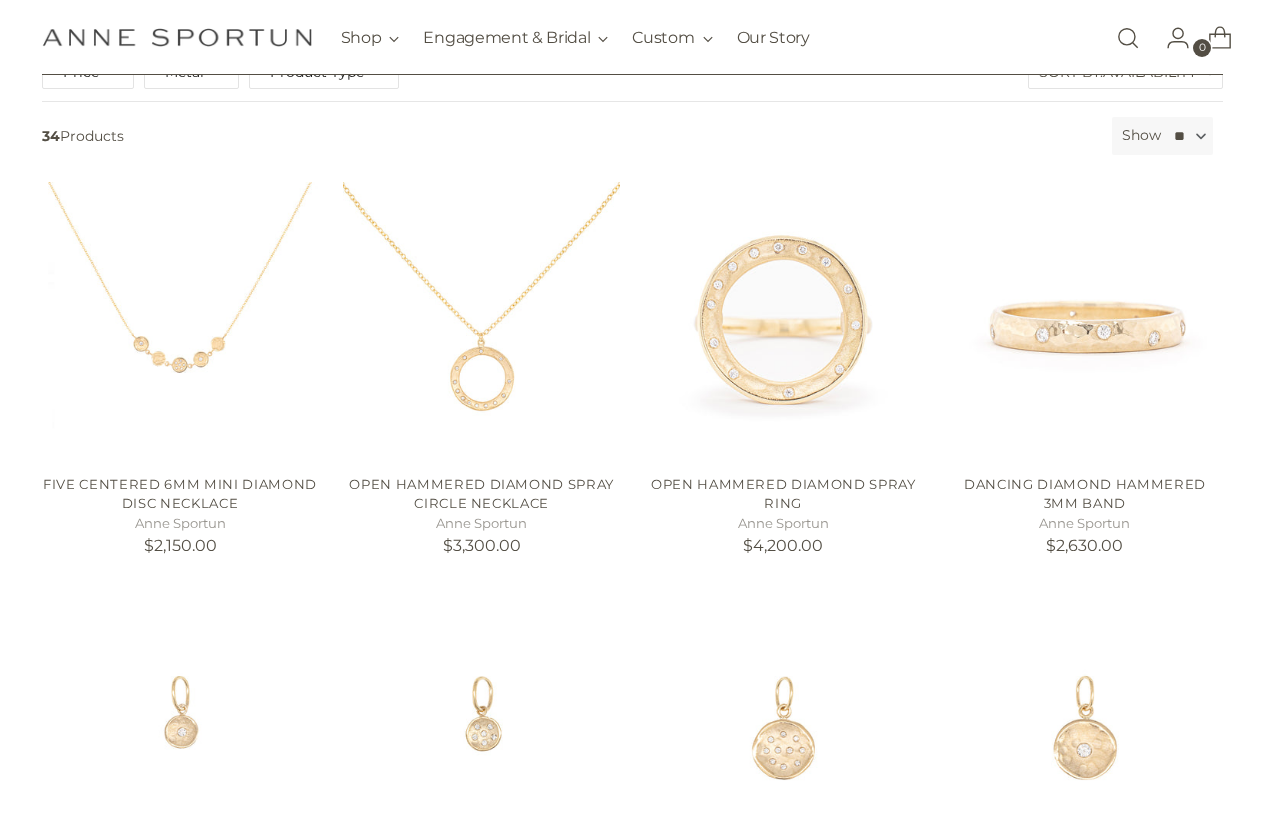 click at bounding box center (177, 37) 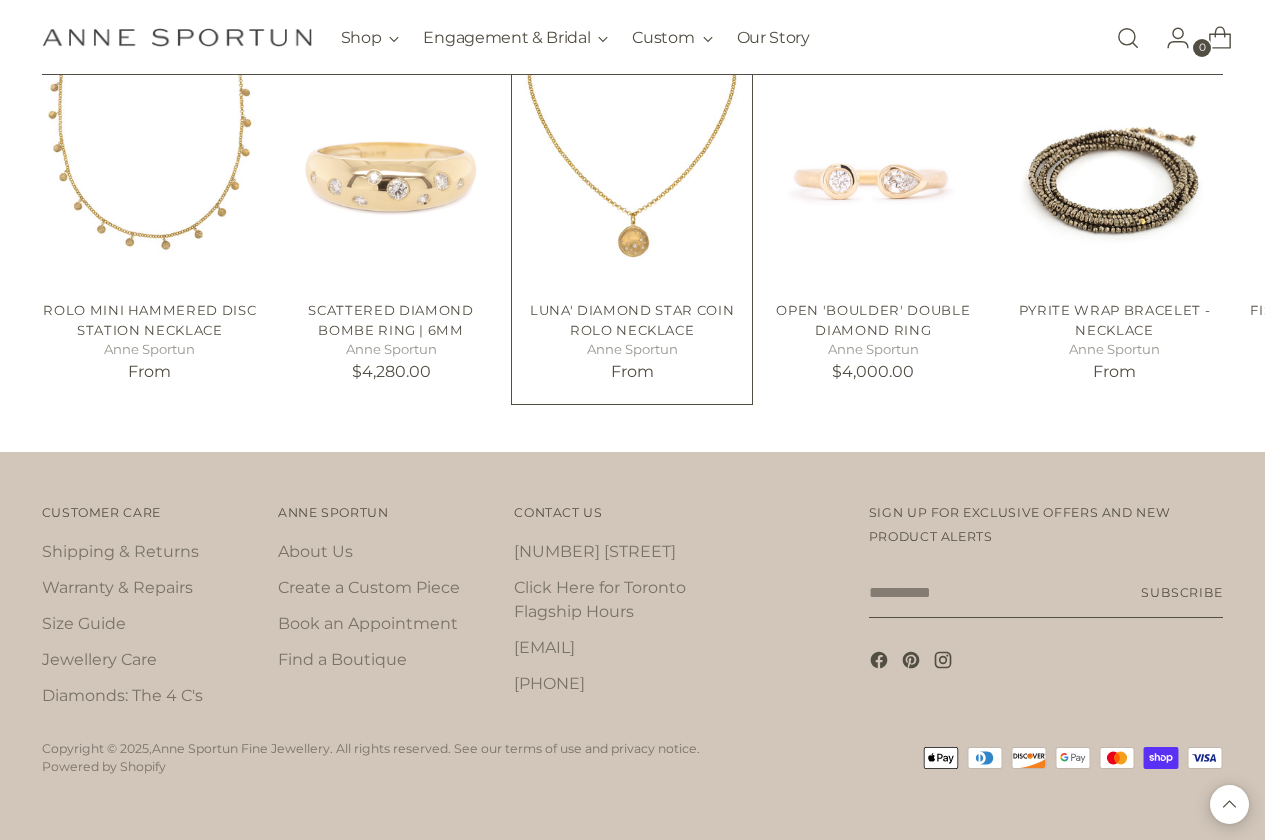 scroll, scrollTop: 3095, scrollLeft: 0, axis: vertical 